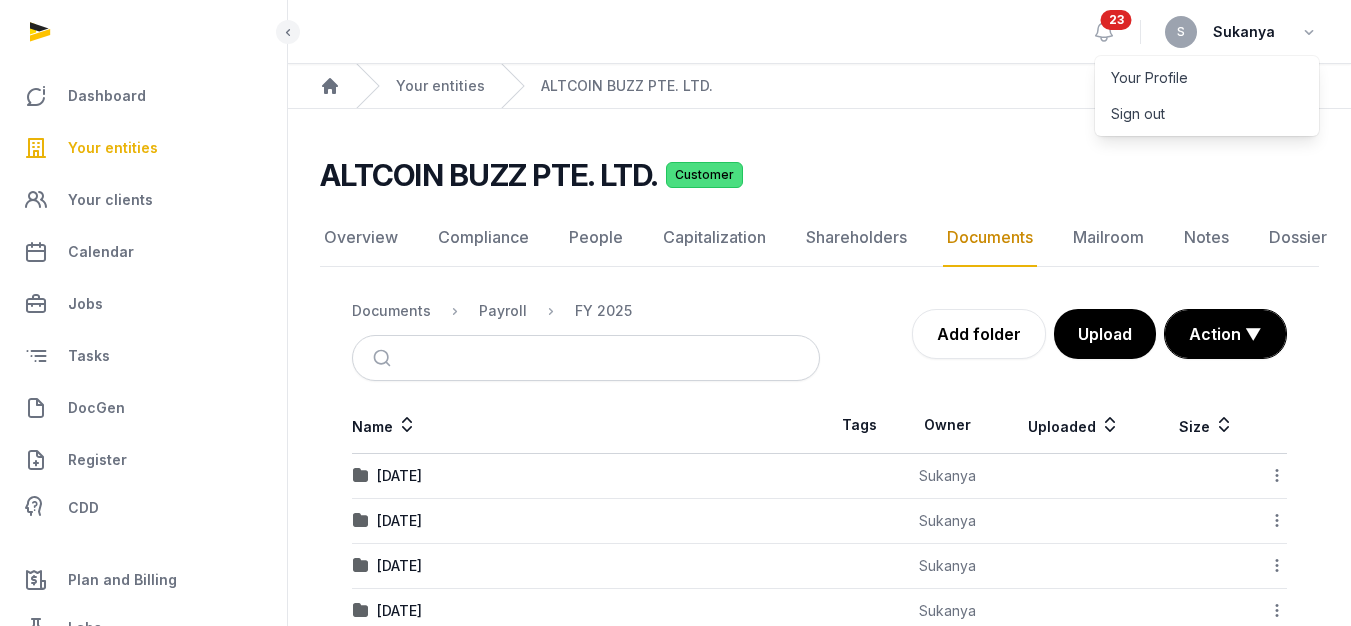 scroll, scrollTop: 0, scrollLeft: 0, axis: both 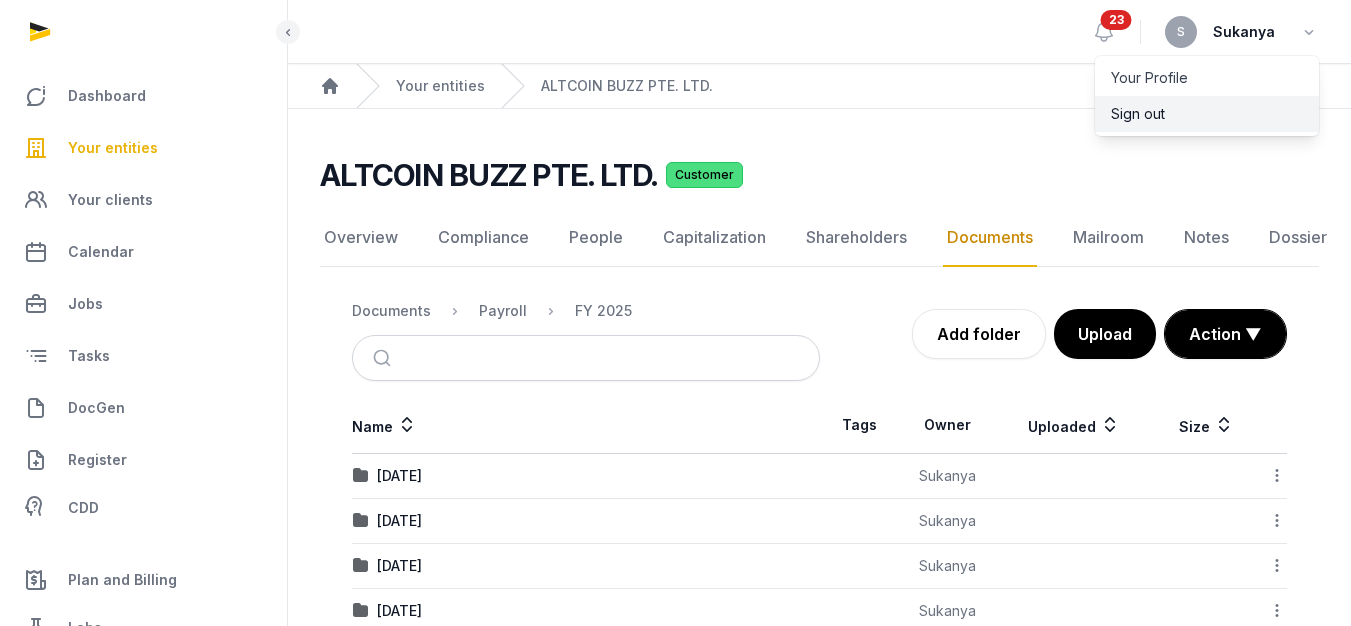 click on "Sign out" at bounding box center [1207, 114] 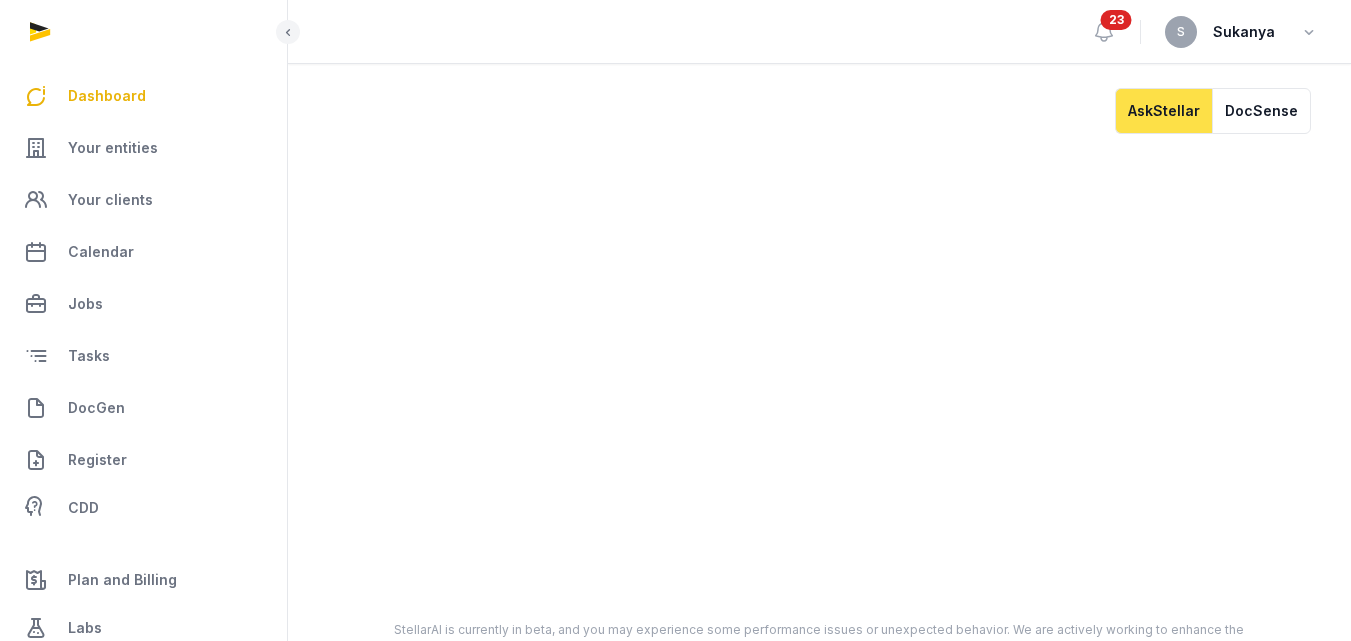 scroll, scrollTop: 0, scrollLeft: 0, axis: both 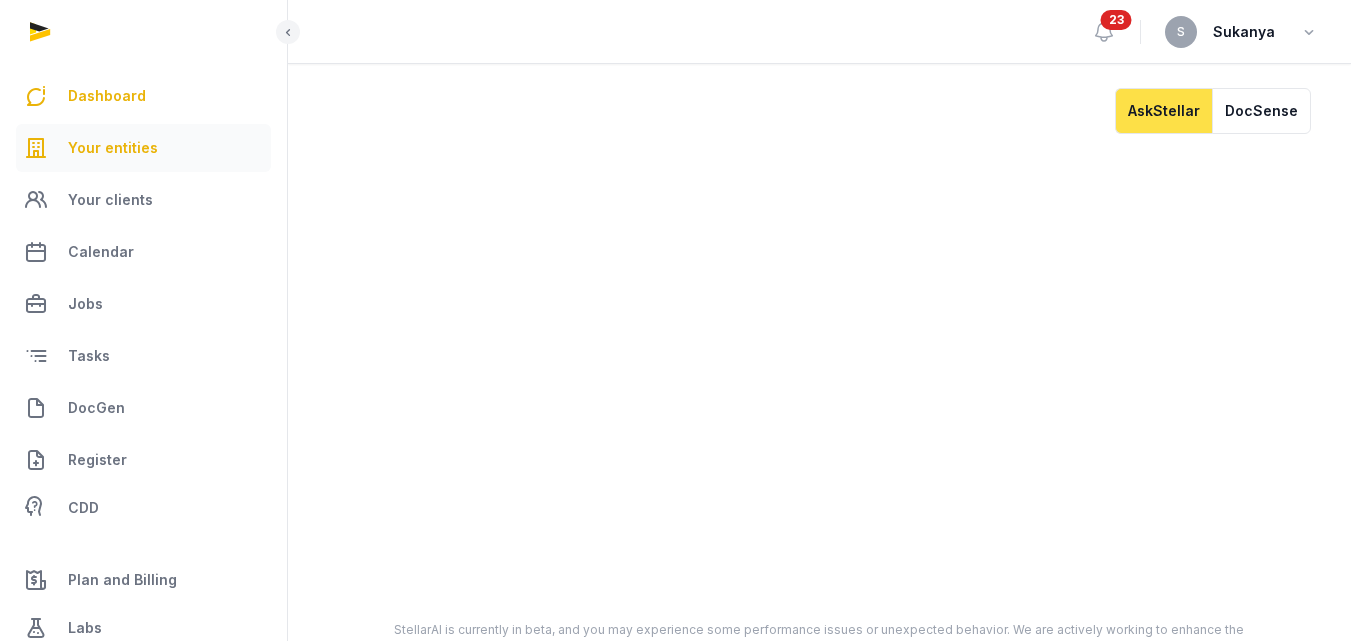 click on "Your entities" at bounding box center [143, 148] 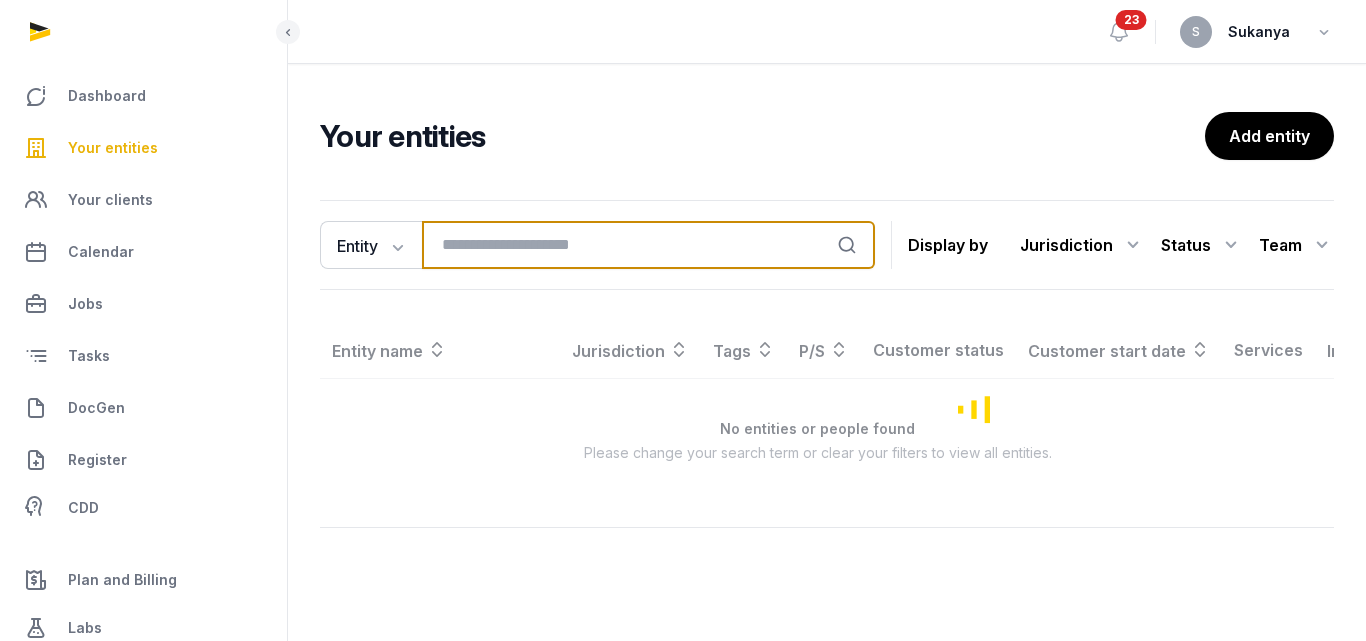 click at bounding box center (648, 245) 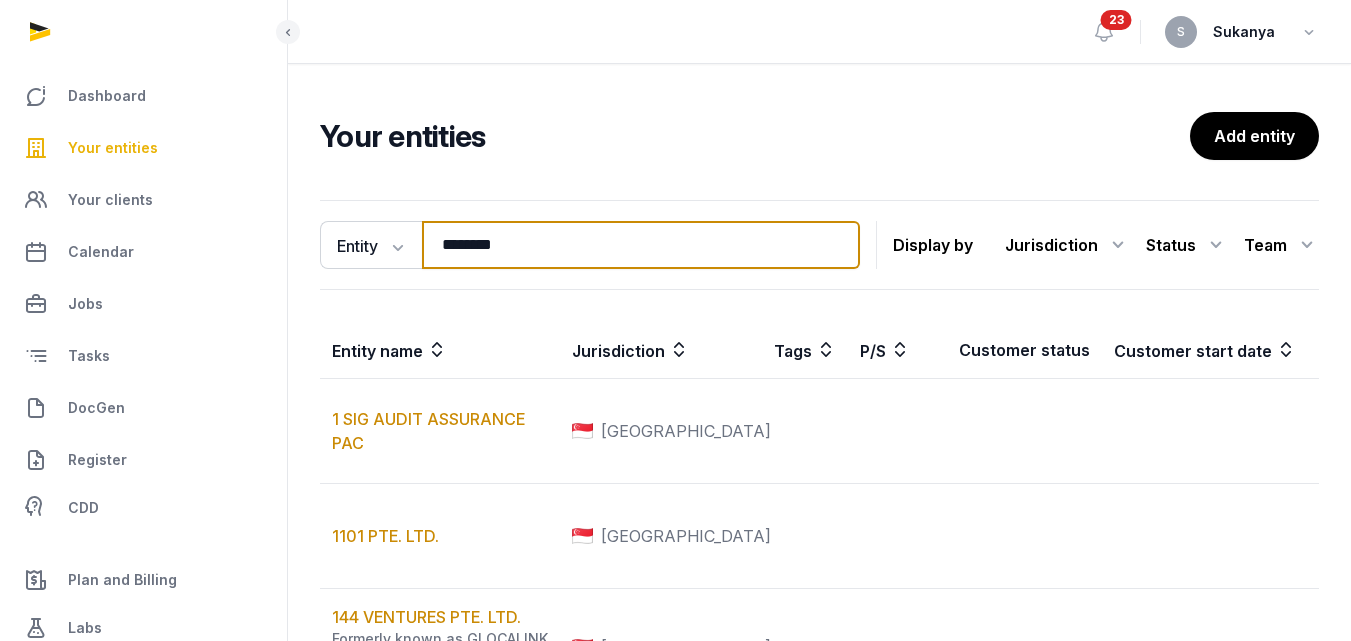 type on "********" 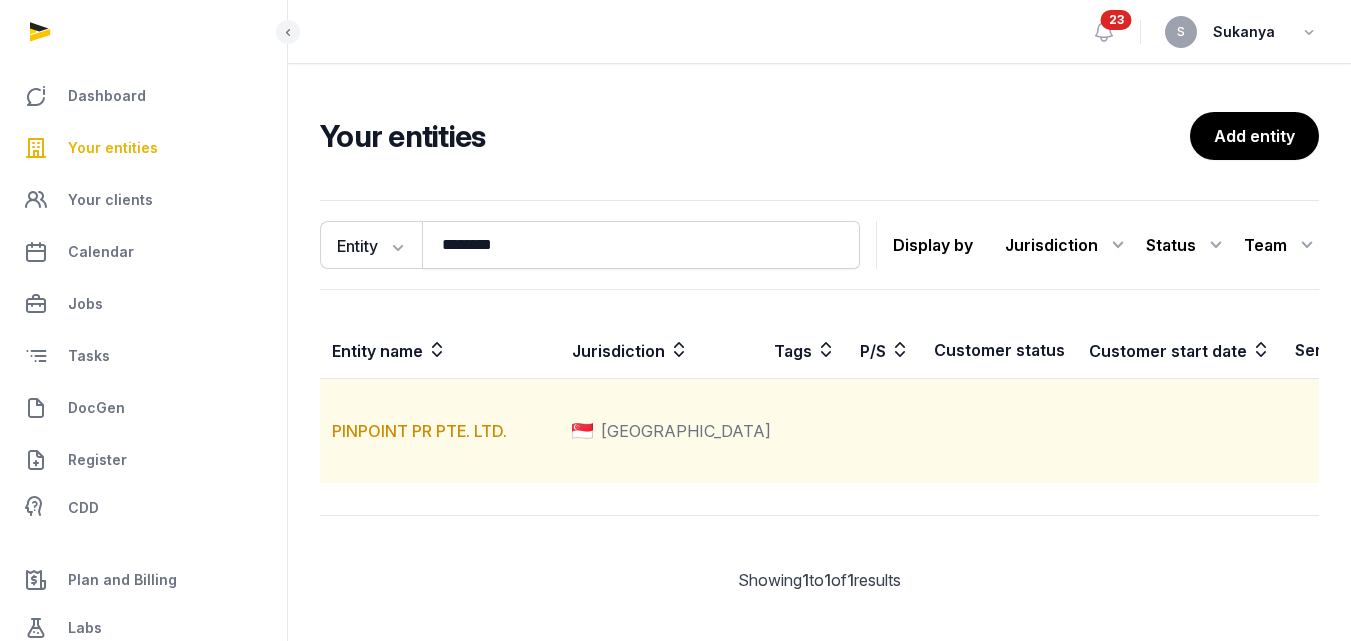 click on "PINPOINT PR PTE. LTD." at bounding box center [440, 431] 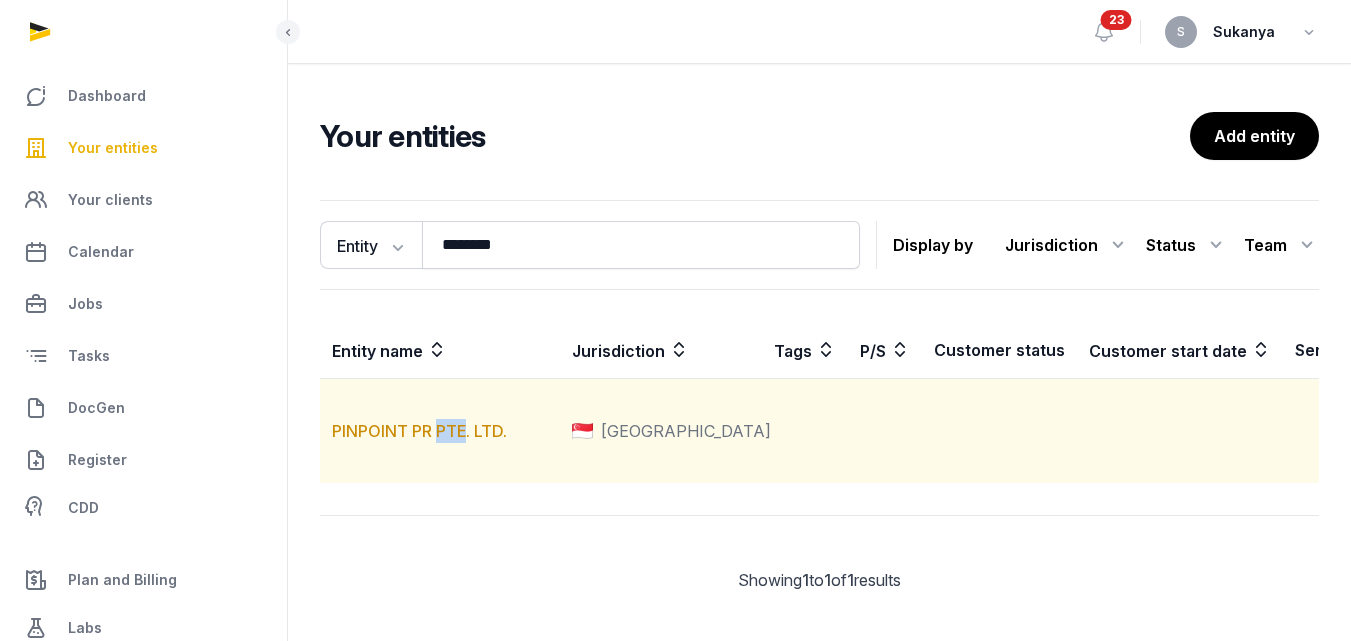 click on "PINPOINT PR PTE. LTD." at bounding box center (440, 431) 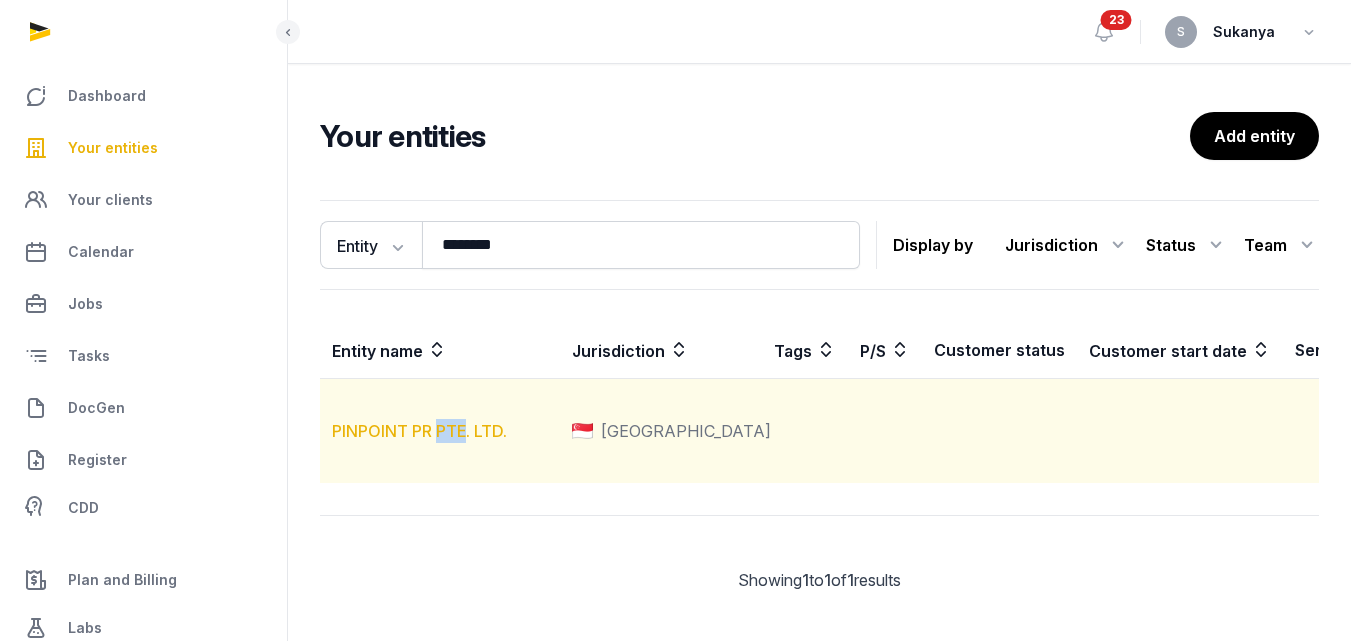 click on "PINPOINT PR PTE. LTD." at bounding box center (419, 431) 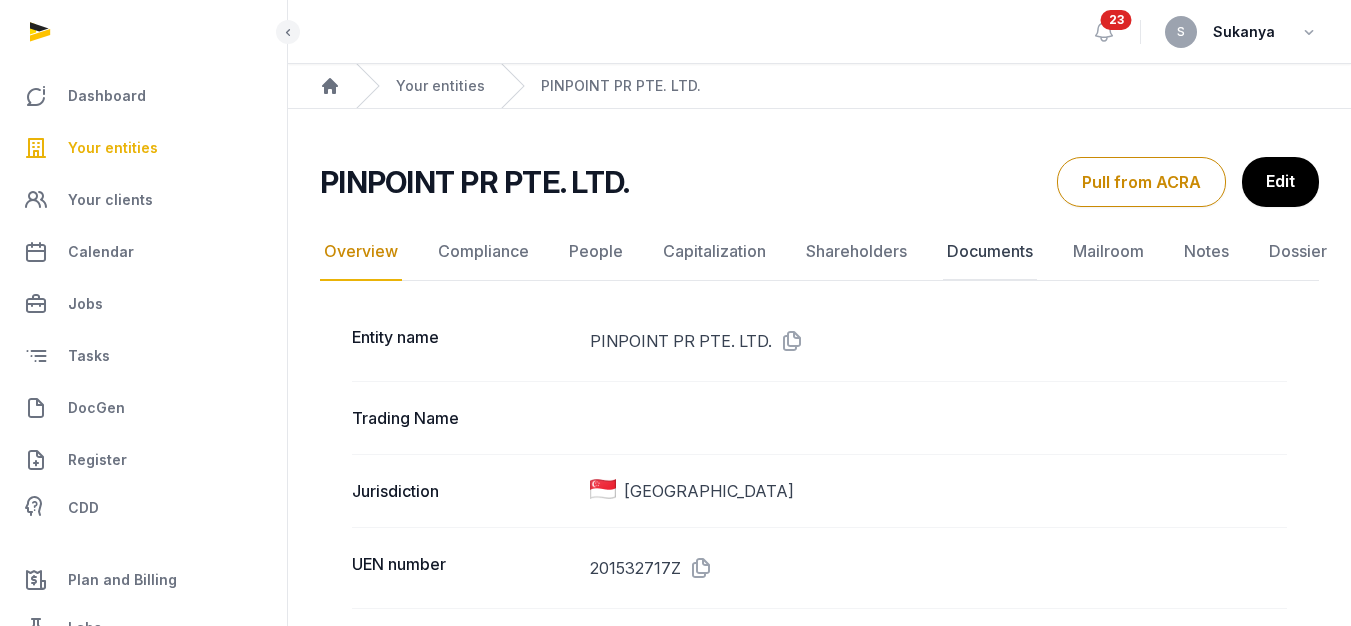 click on "Documents" 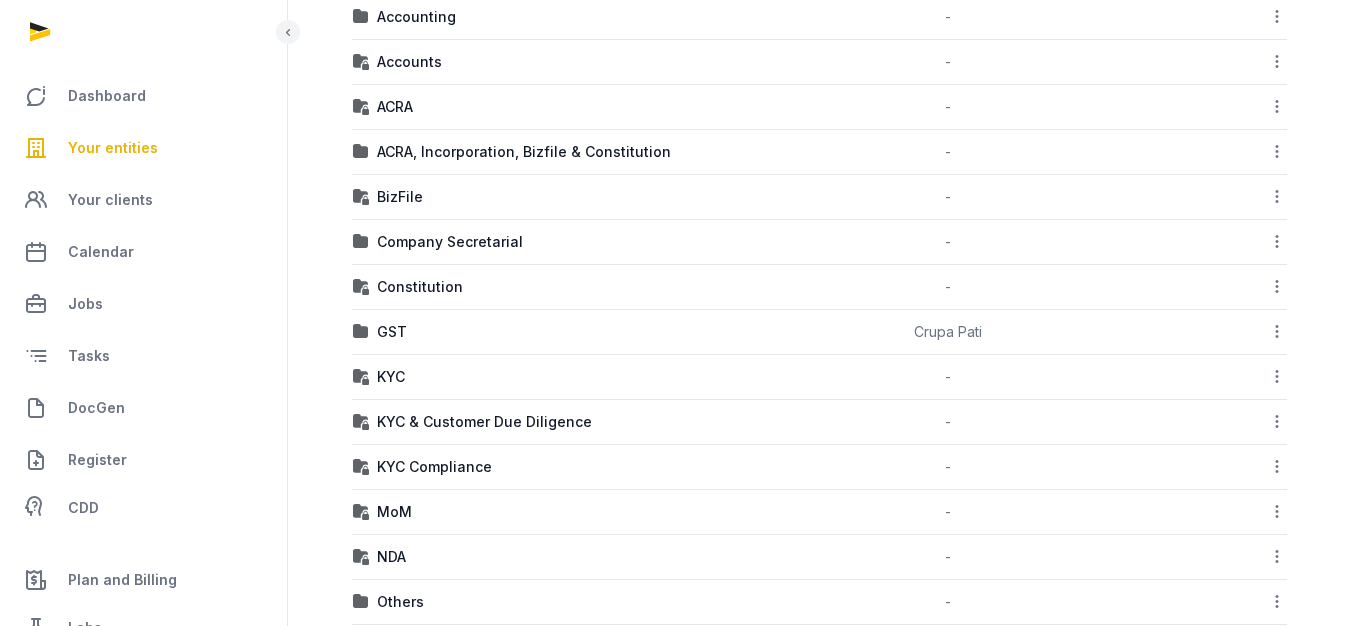 scroll, scrollTop: 548, scrollLeft: 0, axis: vertical 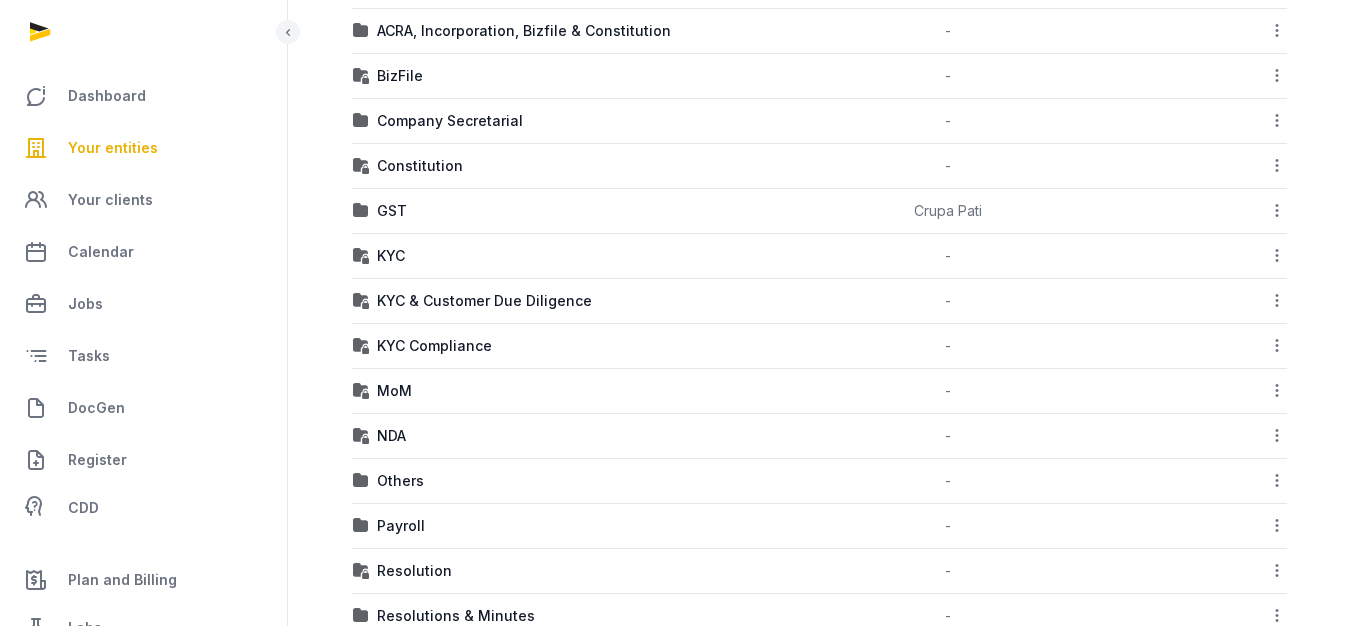 click on "Payroll" at bounding box center [586, 526] 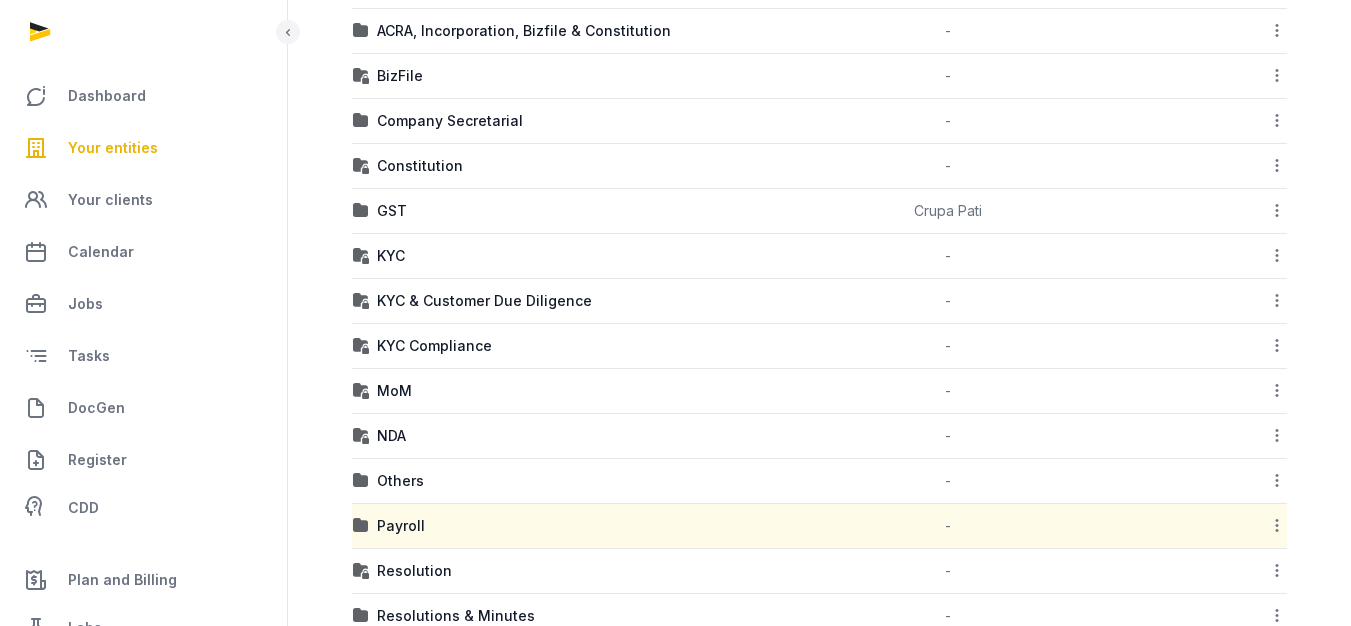click on "Payroll" at bounding box center [586, 526] 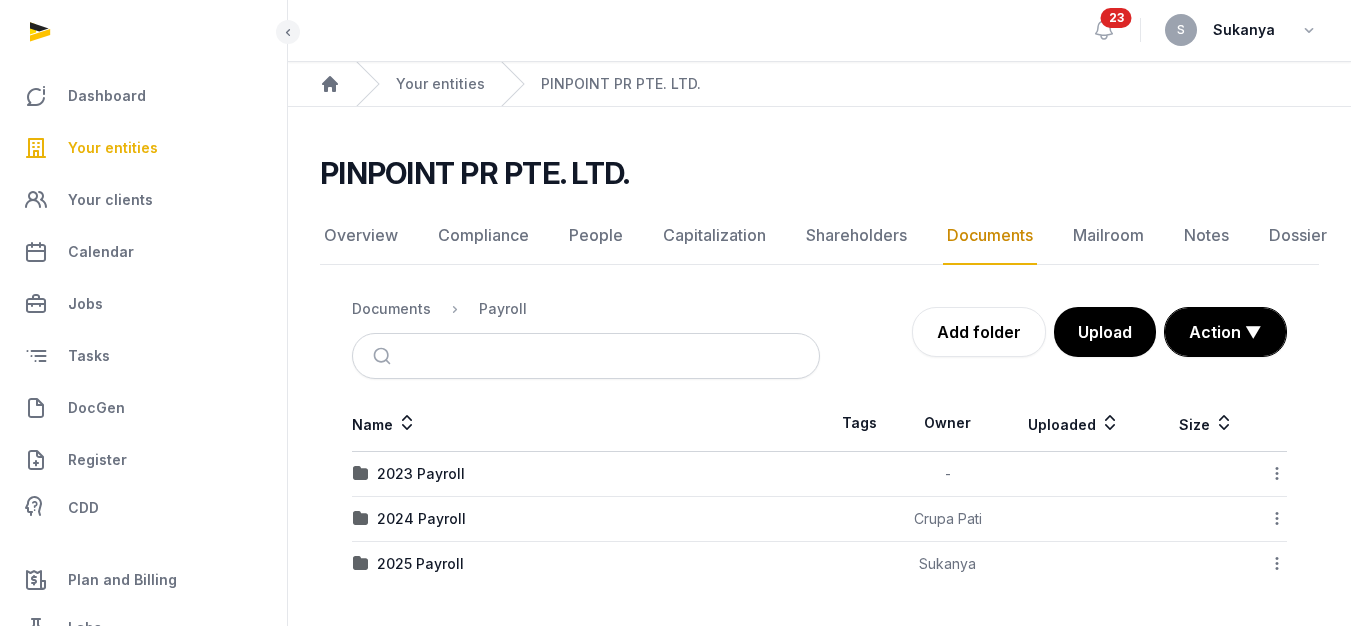 scroll, scrollTop: 15, scrollLeft: 0, axis: vertical 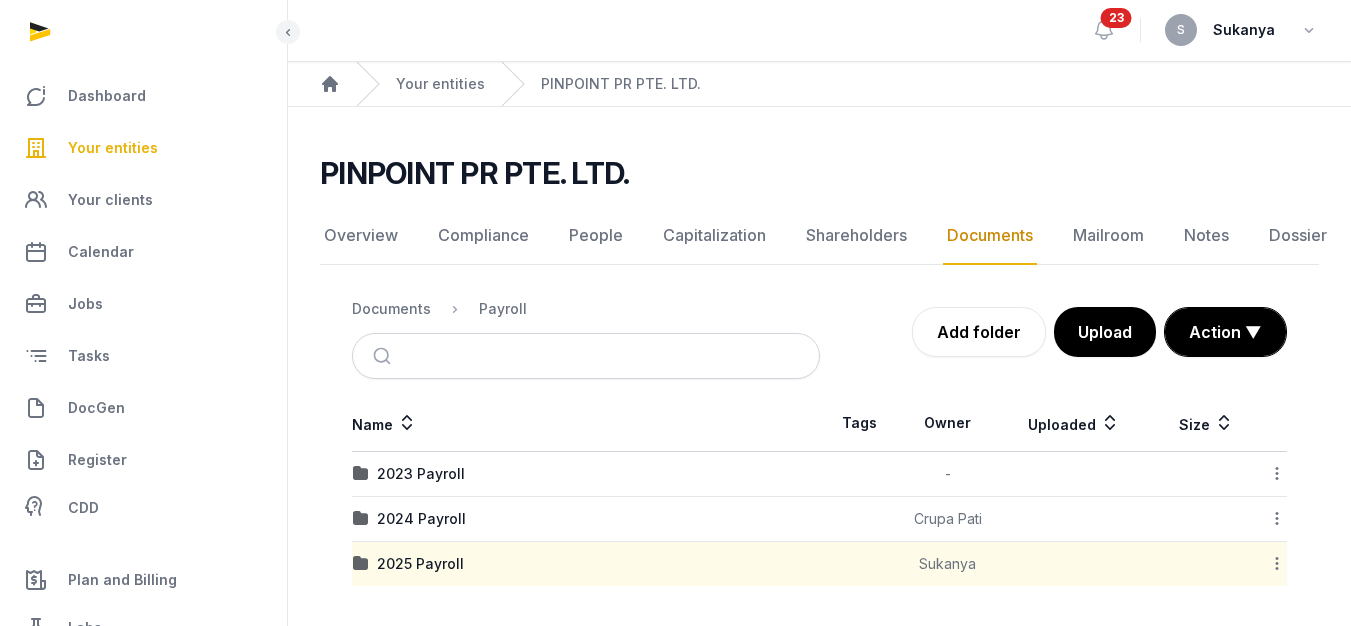click on "2025 Payroll" at bounding box center (586, 564) 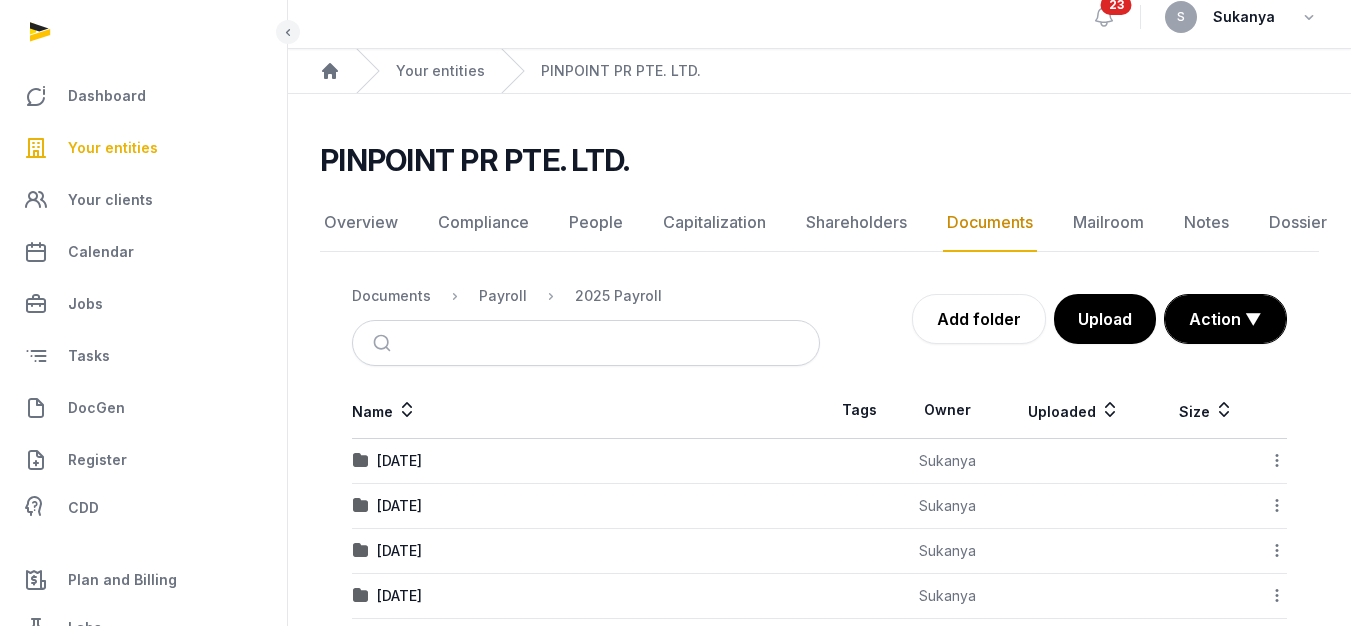 scroll, scrollTop: 137, scrollLeft: 0, axis: vertical 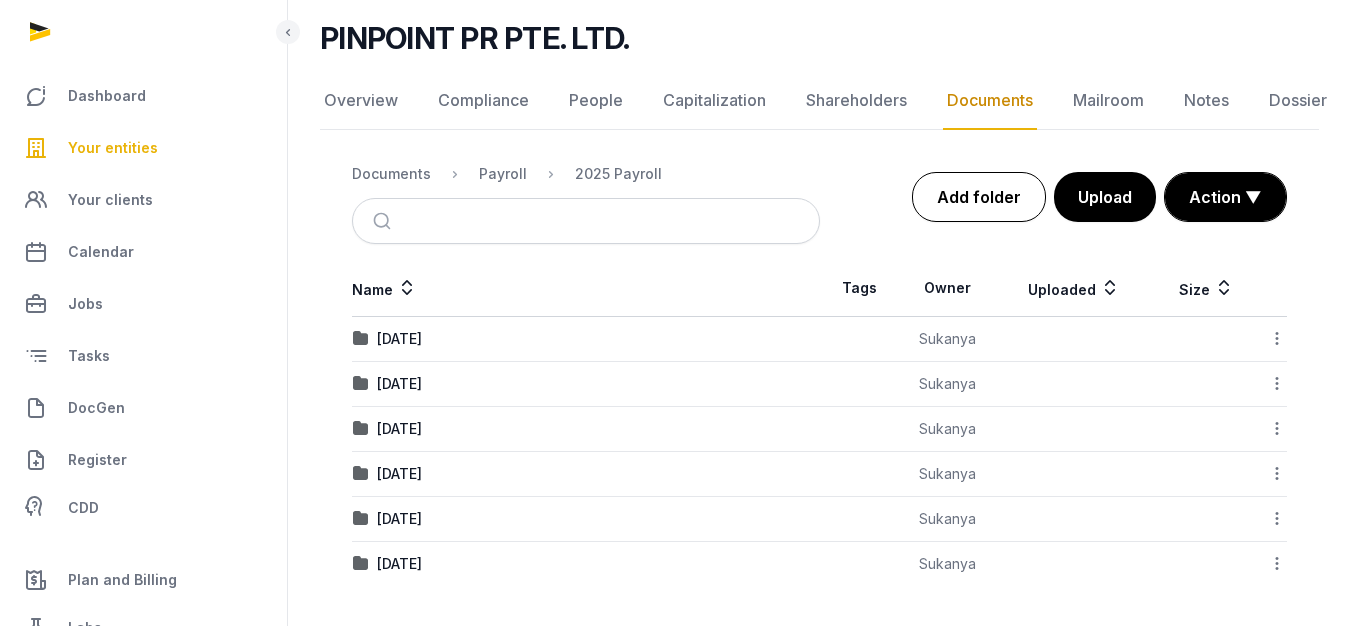 click on "Add folder" at bounding box center [979, 197] 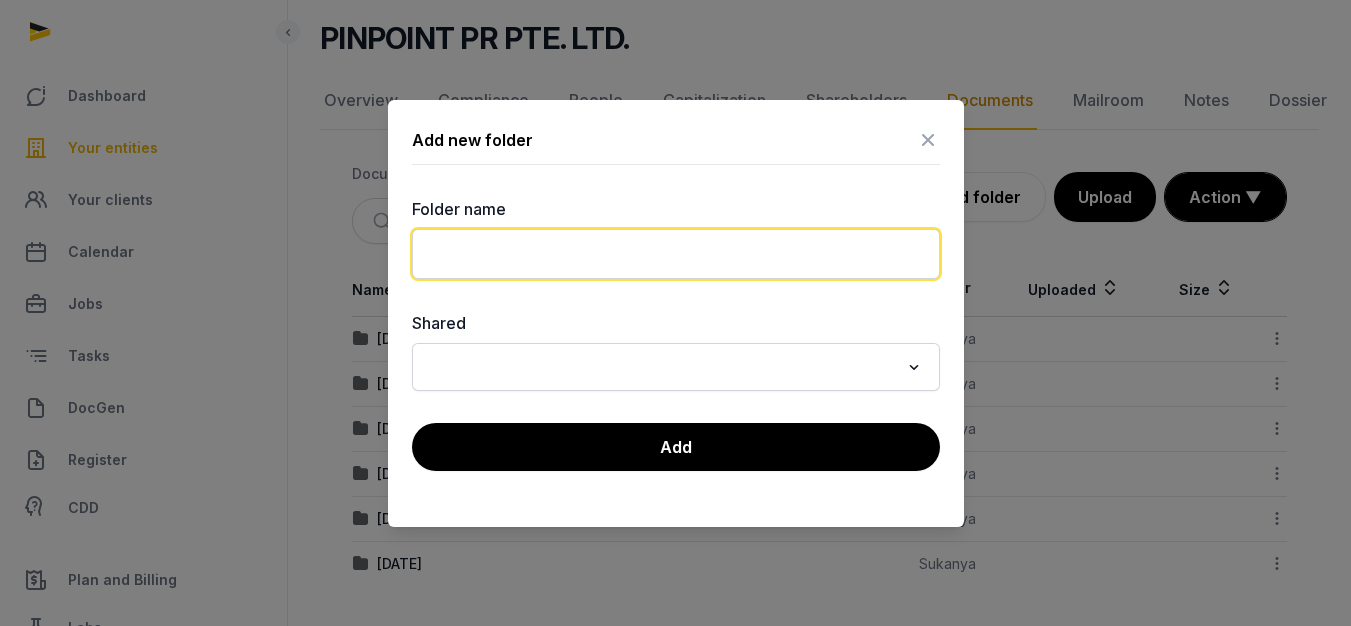 click 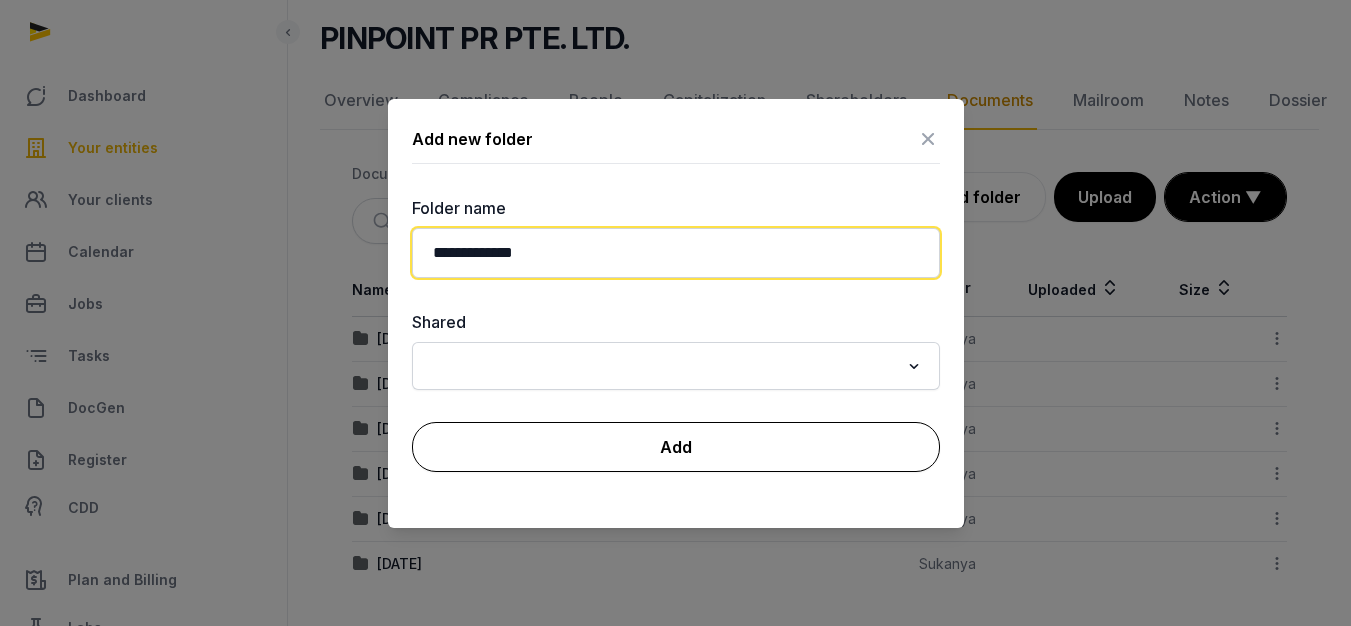 type on "**********" 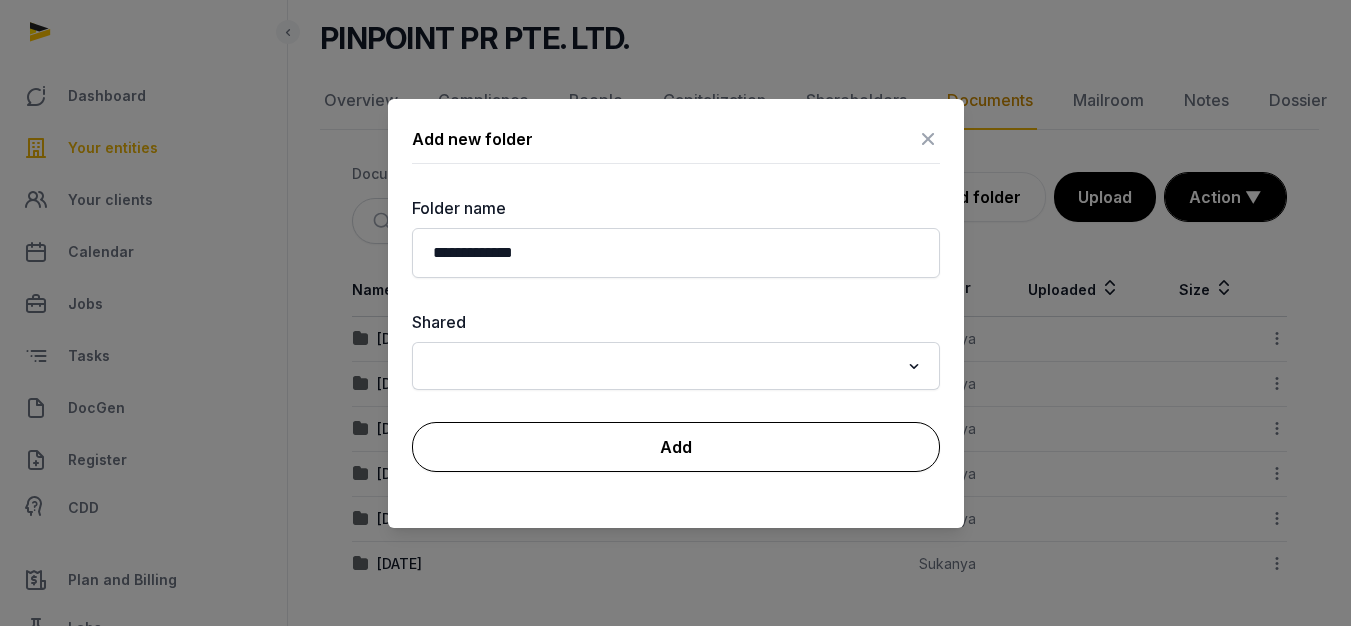 click on "Add" at bounding box center [676, 447] 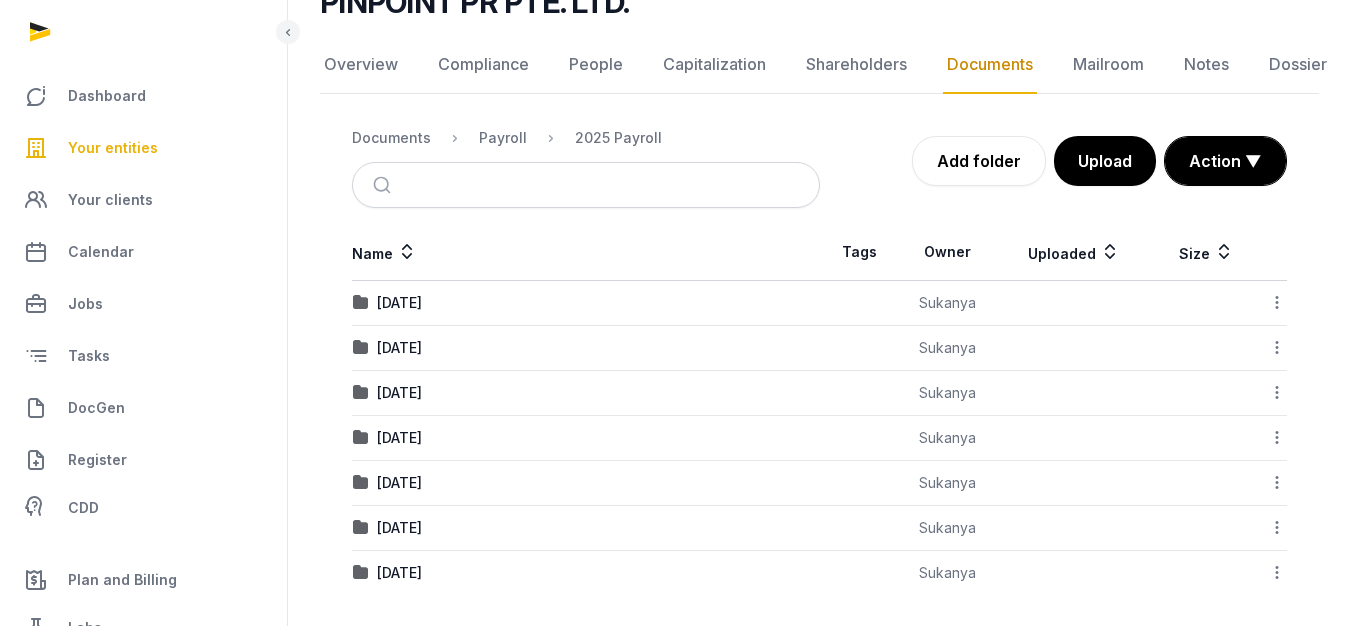 scroll, scrollTop: 182, scrollLeft: 0, axis: vertical 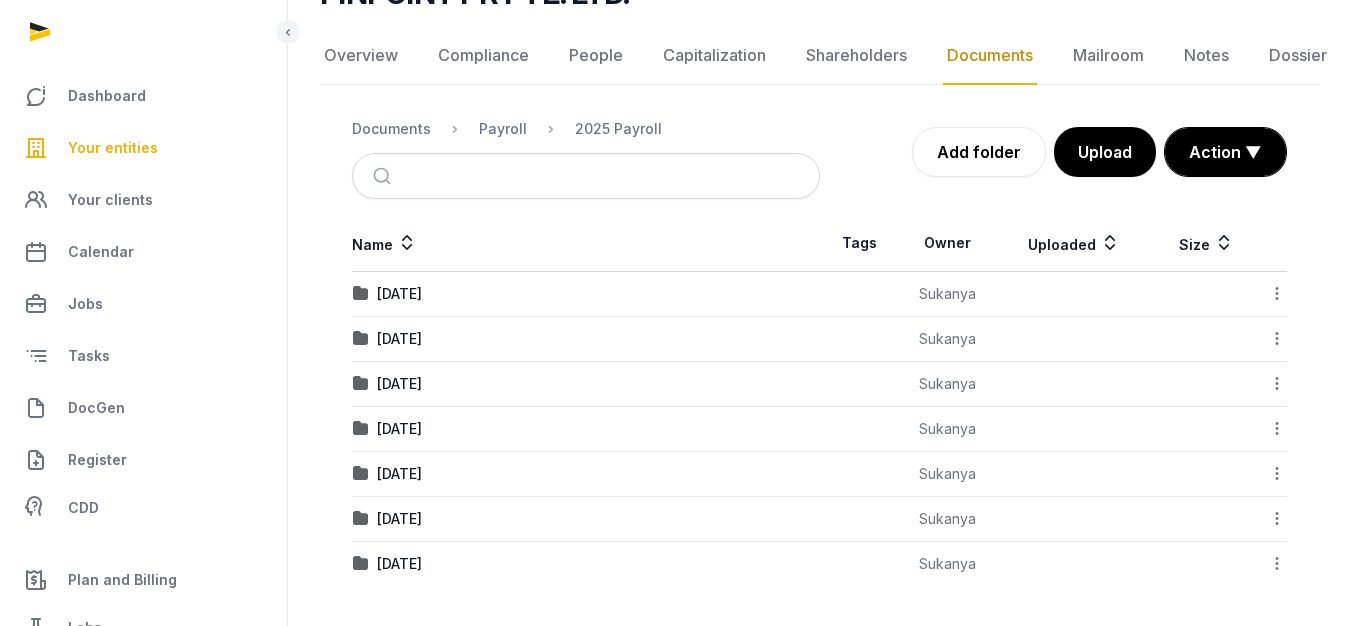 click on "[DATE]" at bounding box center [586, 564] 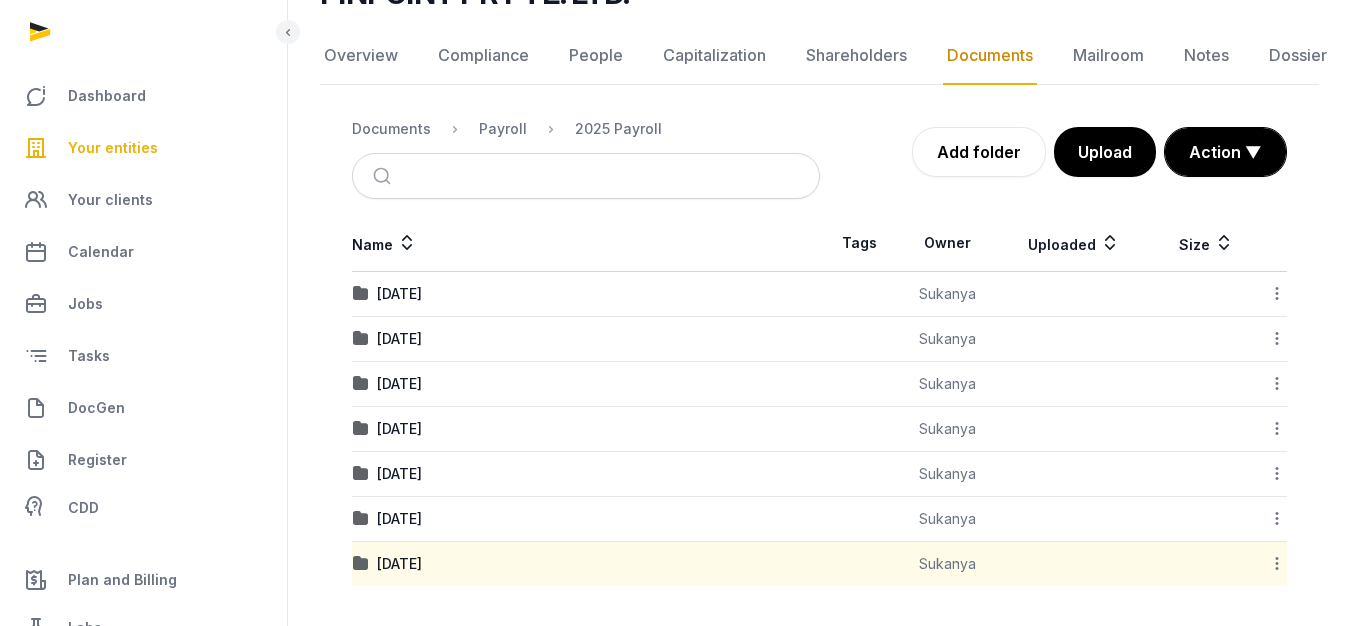 click on "[DATE]" at bounding box center (586, 564) 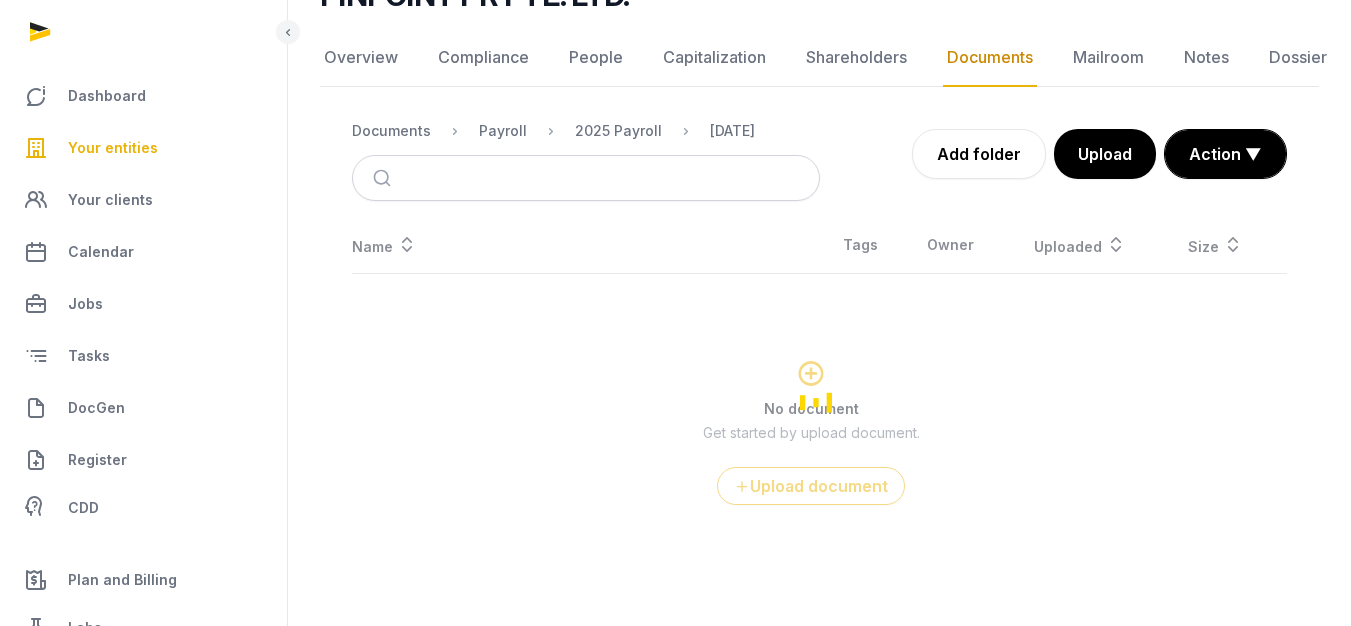 scroll, scrollTop: 180, scrollLeft: 0, axis: vertical 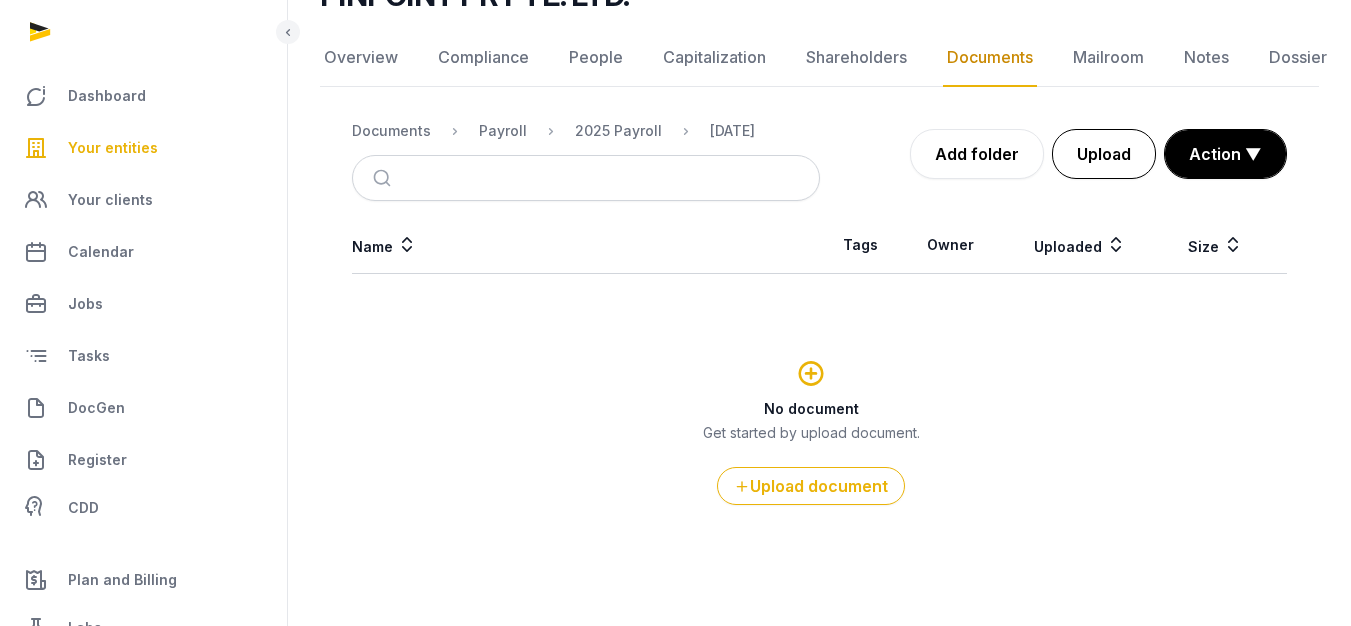click on "Upload" at bounding box center (1104, 154) 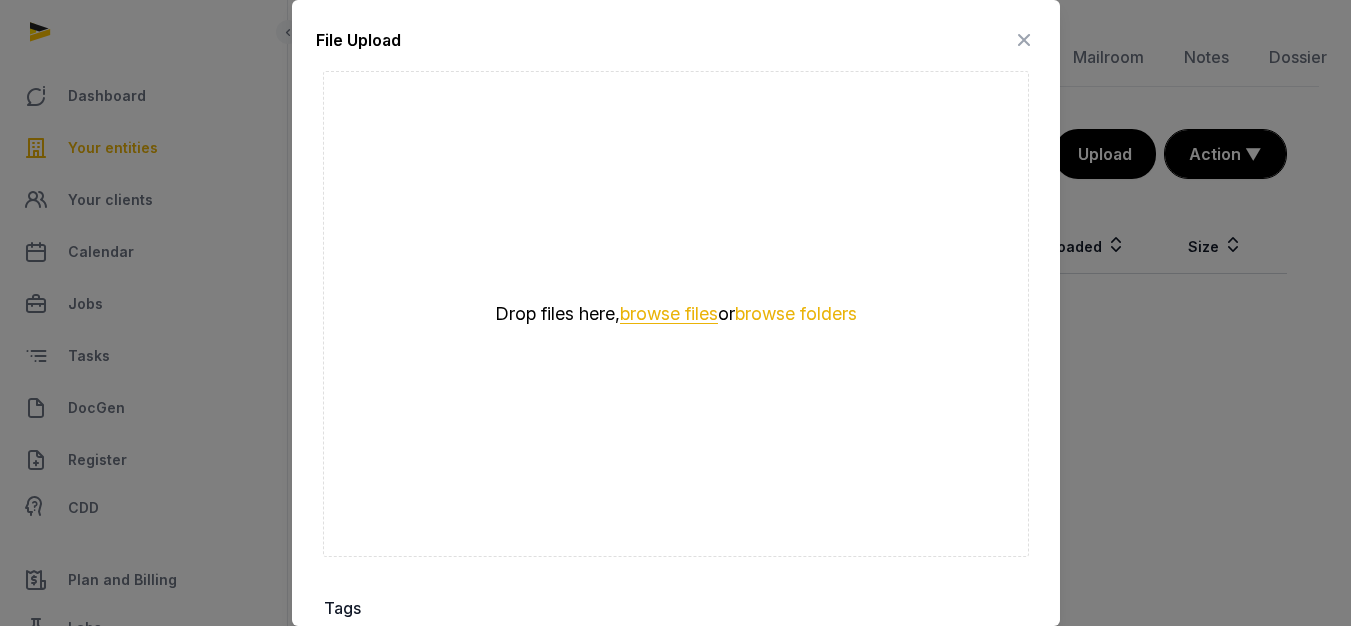 click on "browse files" at bounding box center [669, 314] 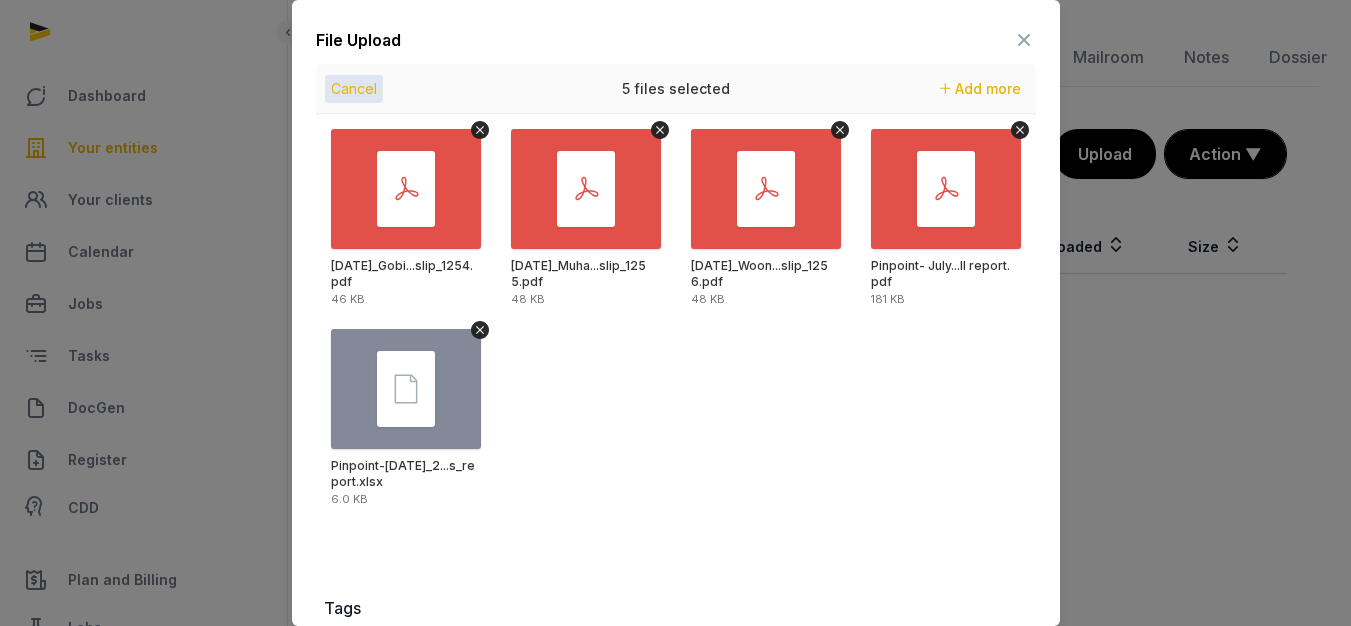 scroll, scrollTop: 337, scrollLeft: 0, axis: vertical 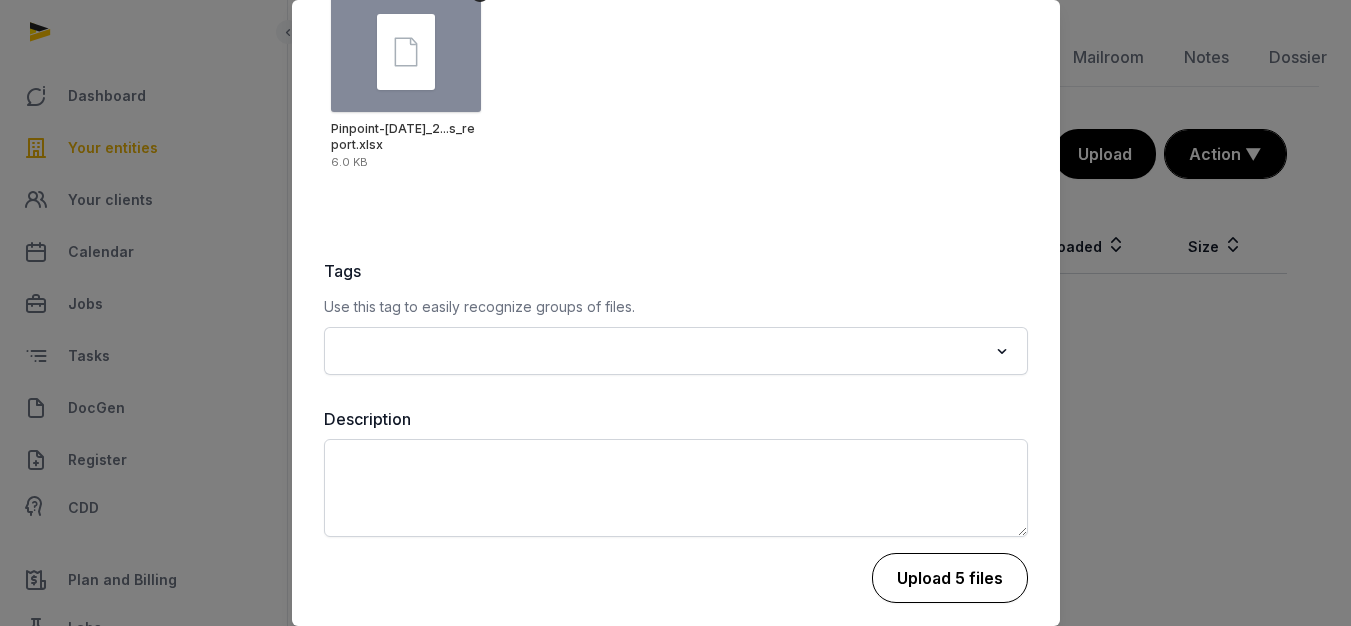 click on "Upload 5 files" at bounding box center (950, 578) 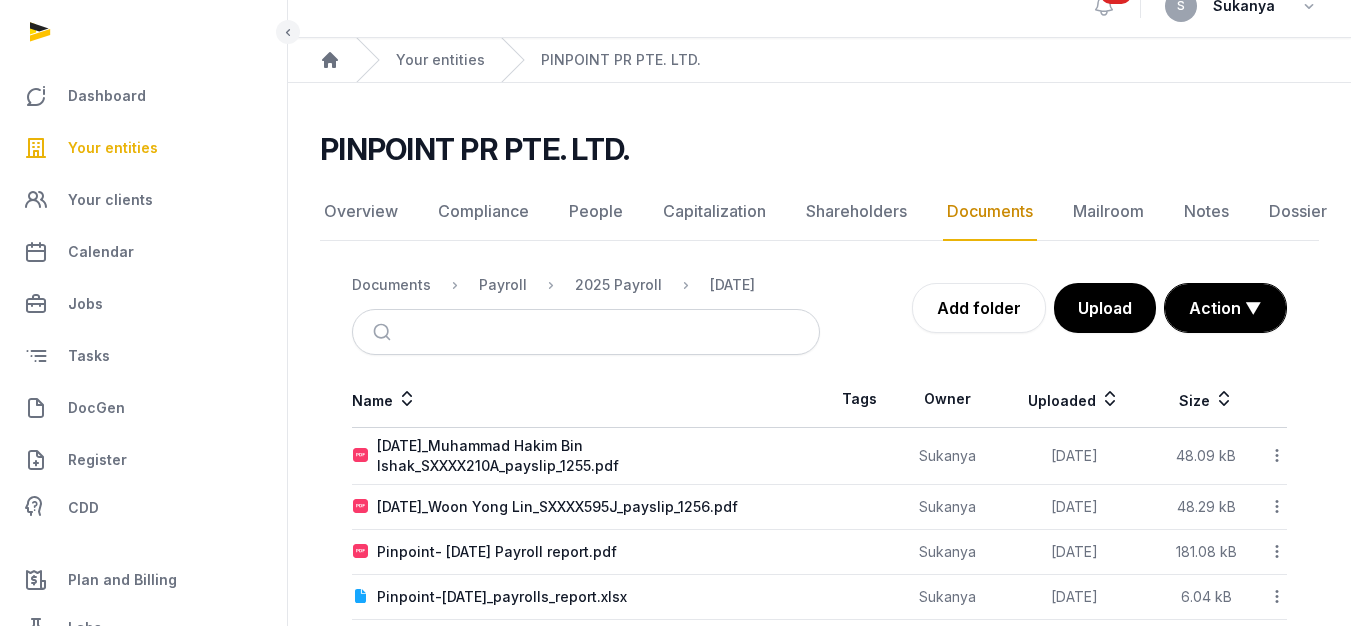 scroll, scrollTop: 0, scrollLeft: 0, axis: both 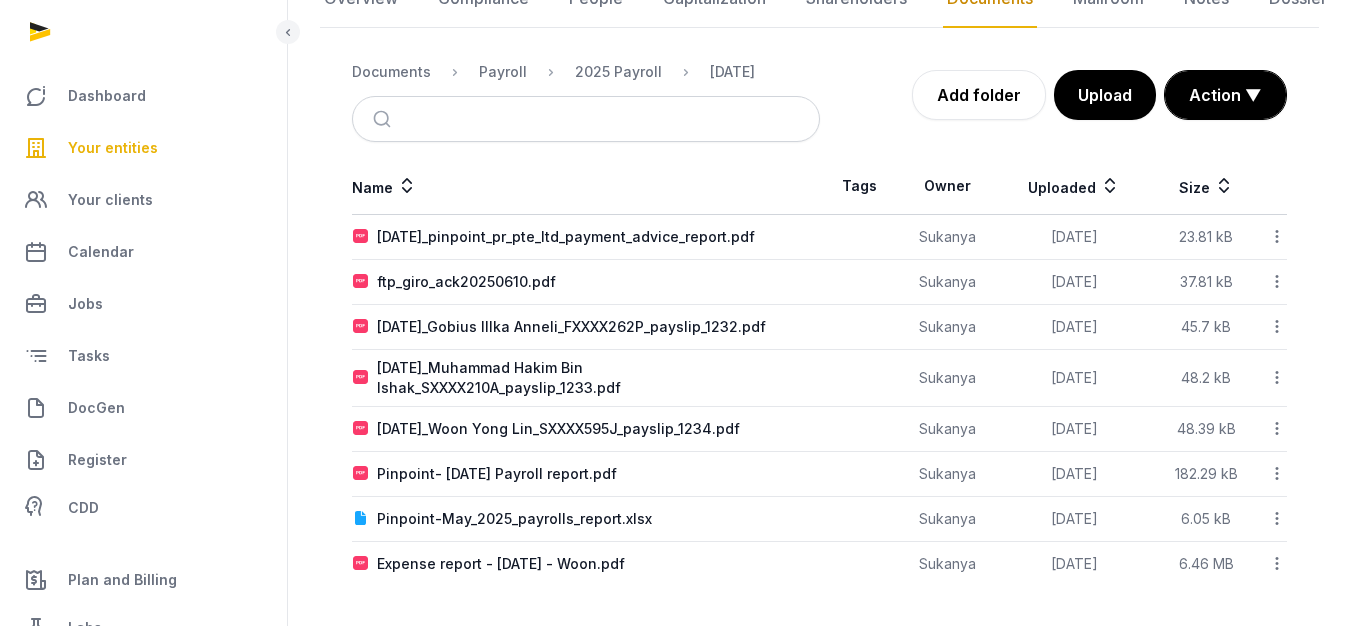 drag, startPoint x: 610, startPoint y: 69, endPoint x: 610, endPoint y: 100, distance: 31 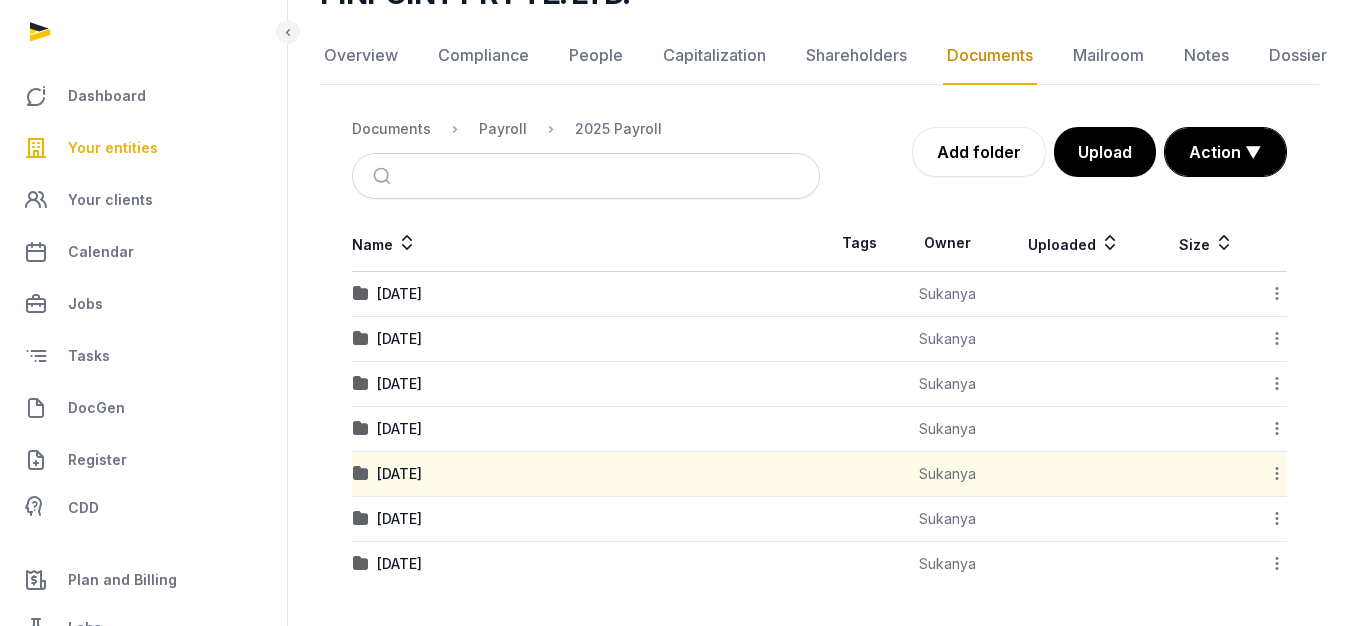scroll, scrollTop: 182, scrollLeft: 0, axis: vertical 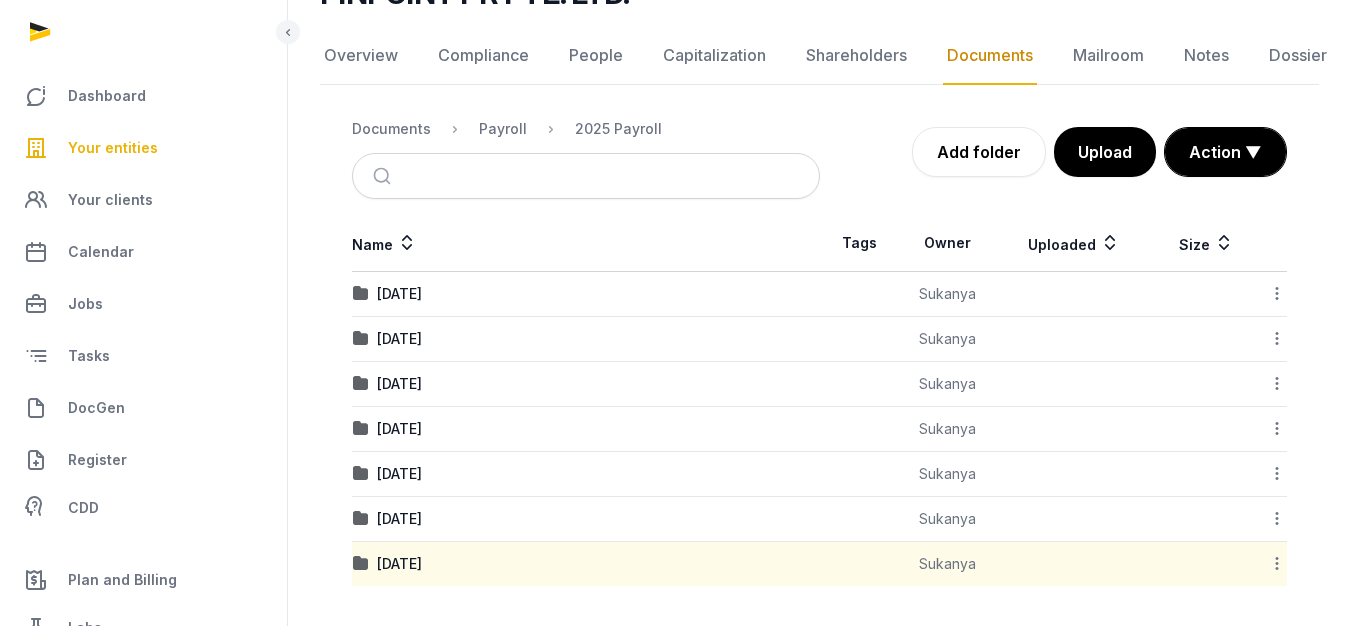 click on "[DATE]" at bounding box center [586, 564] 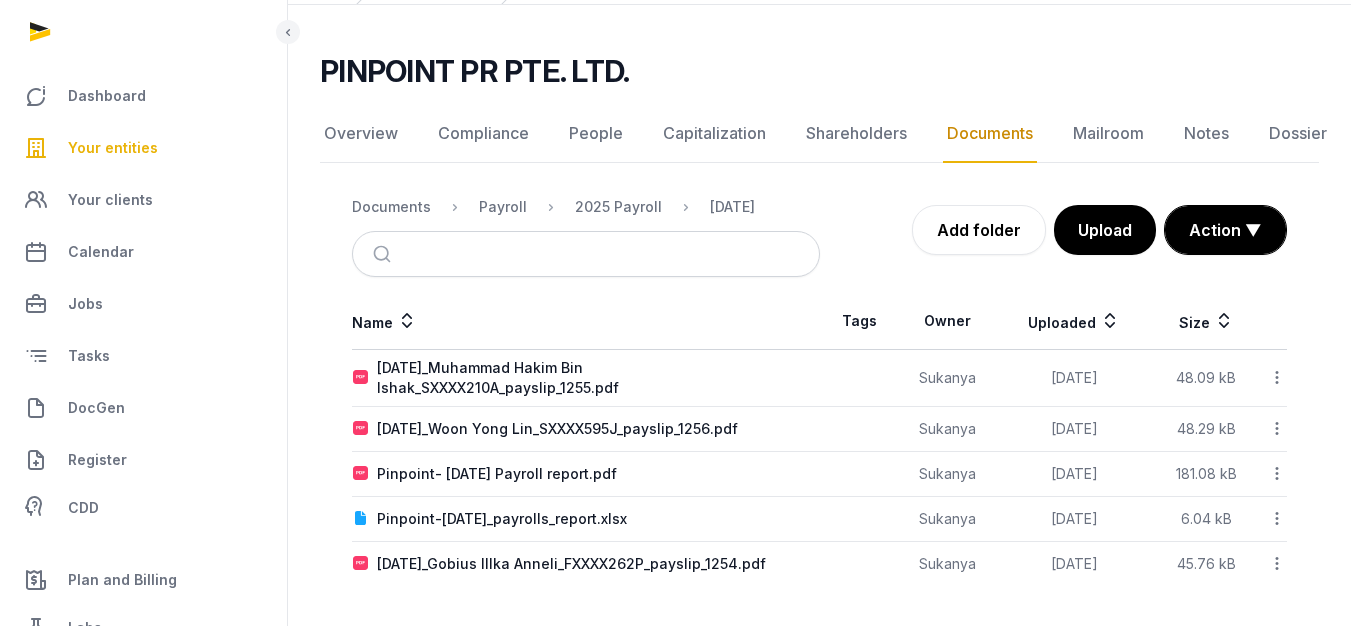 scroll, scrollTop: 104, scrollLeft: 0, axis: vertical 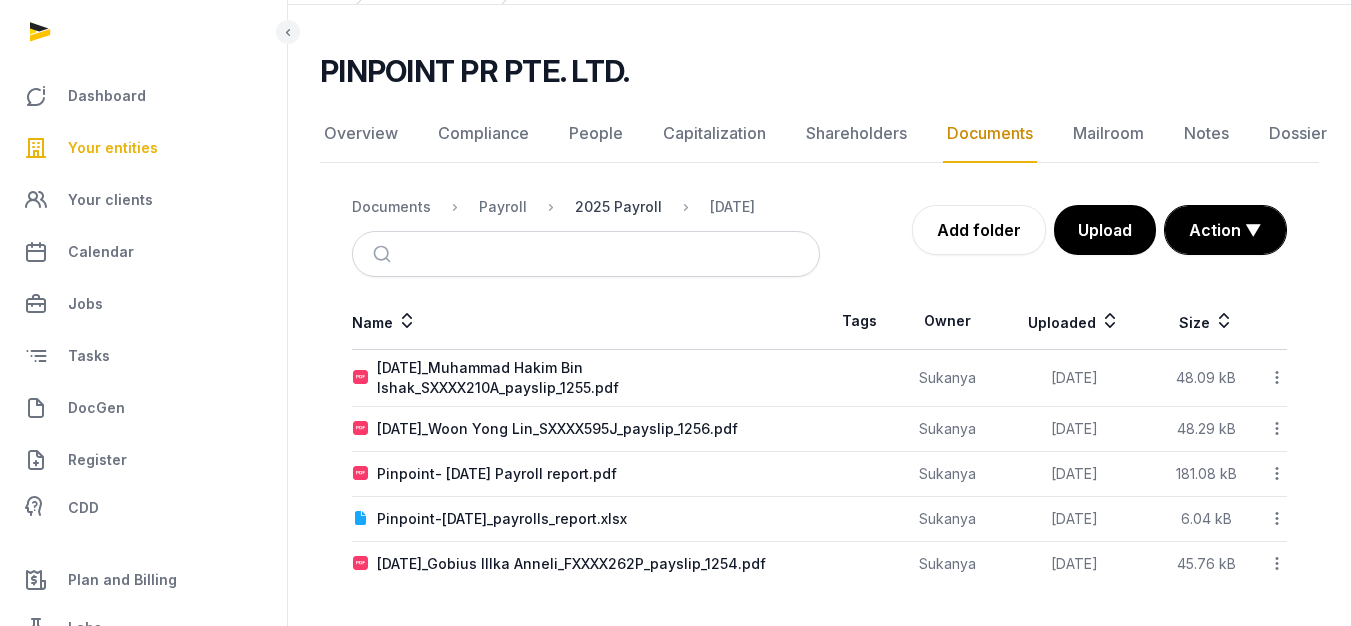 click on "2025 Payroll" at bounding box center (618, 207) 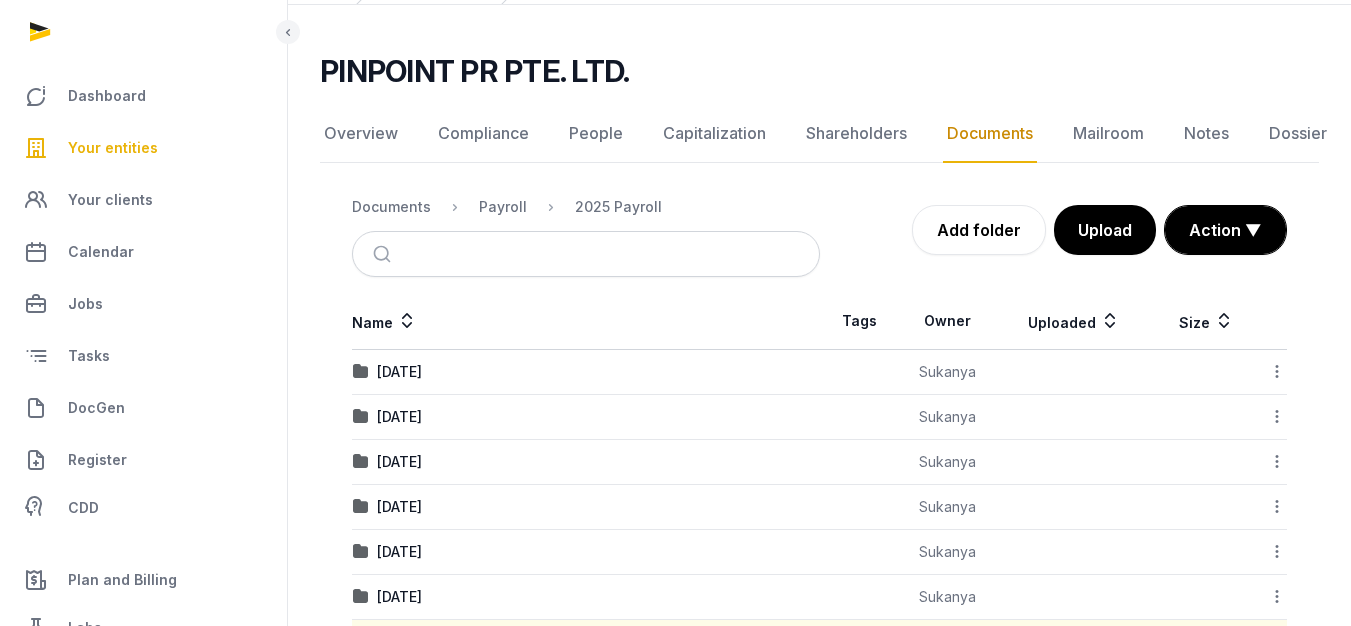 scroll, scrollTop: 182, scrollLeft: 0, axis: vertical 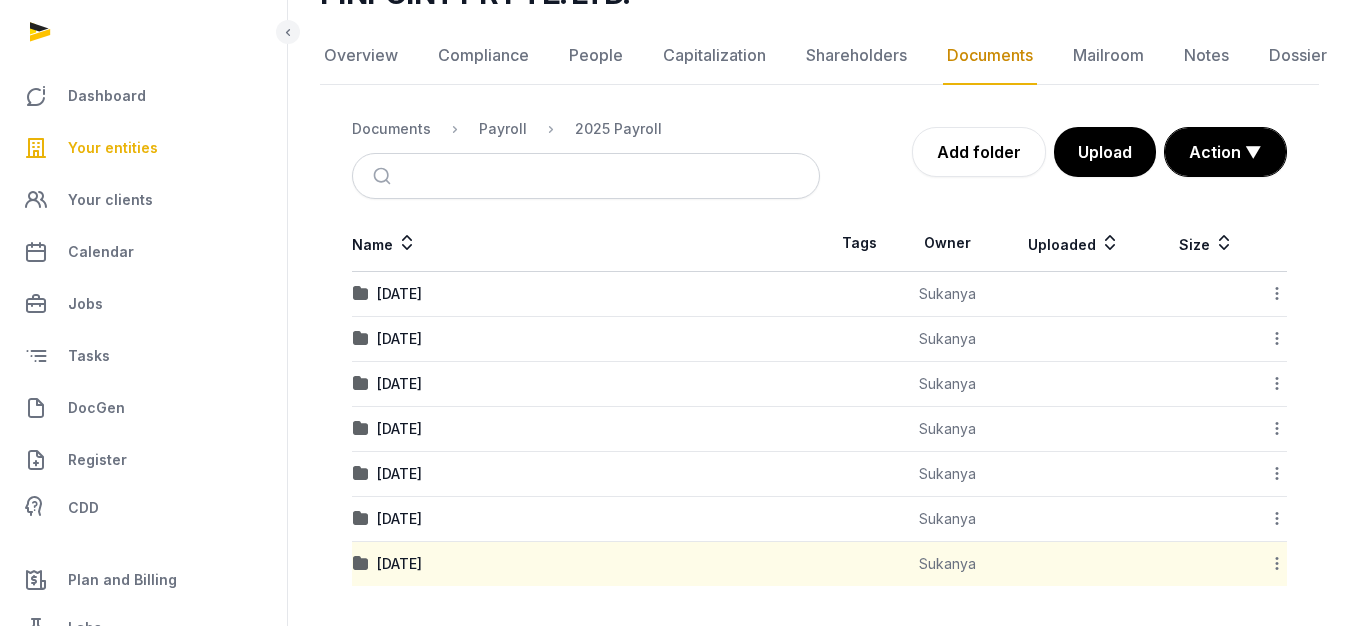 click 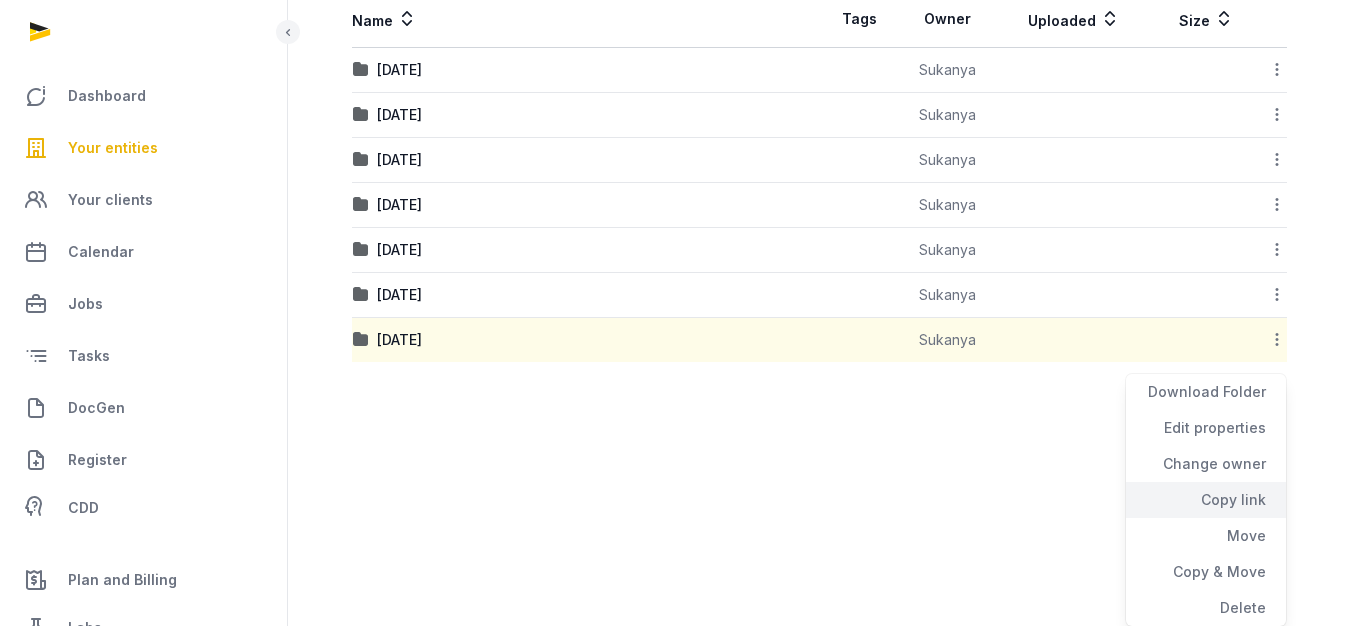 click on "Copy link" 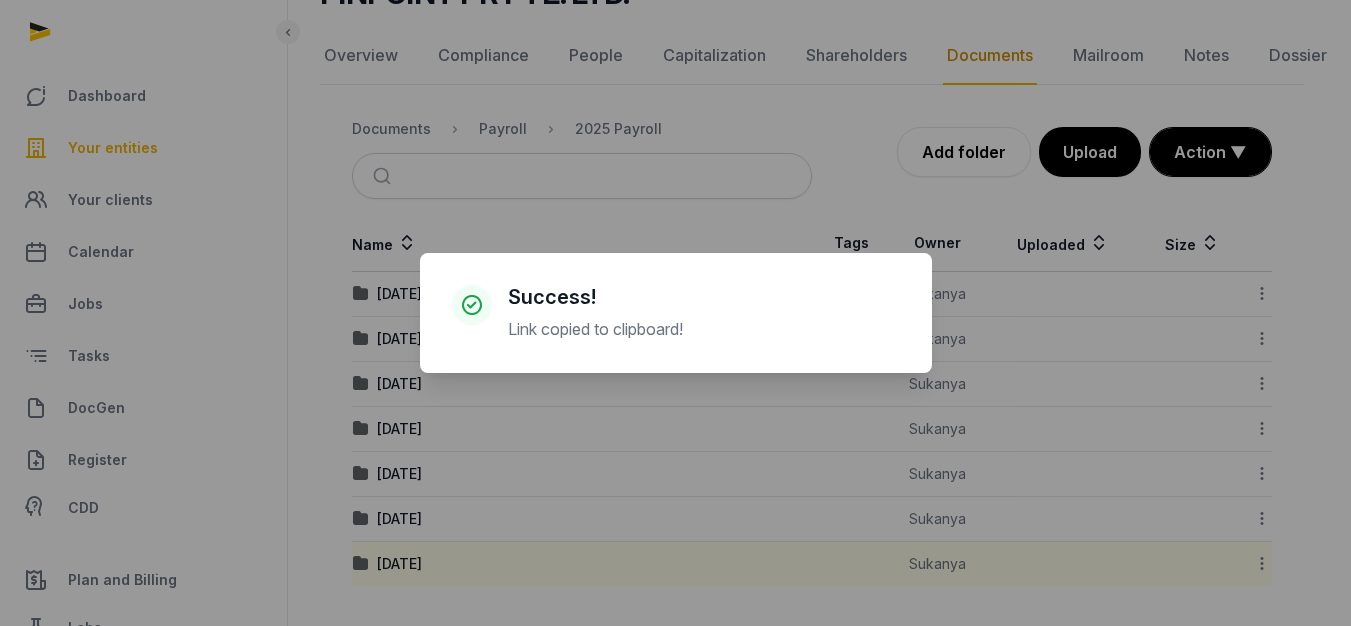 scroll, scrollTop: 167, scrollLeft: 0, axis: vertical 